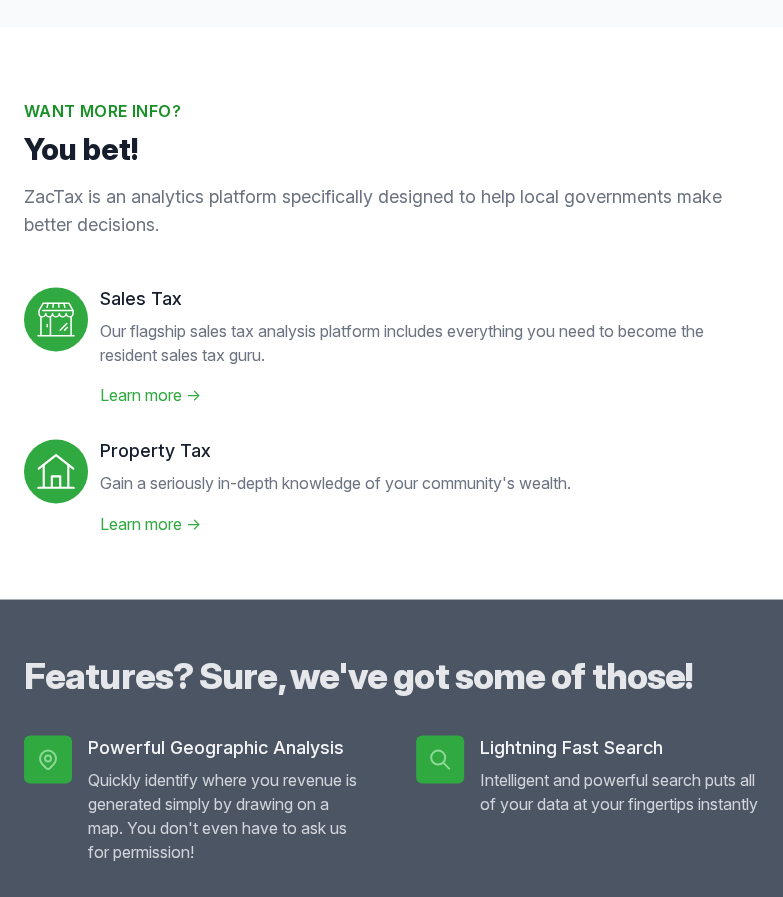 scroll, scrollTop: 668, scrollLeft: 0, axis: vertical 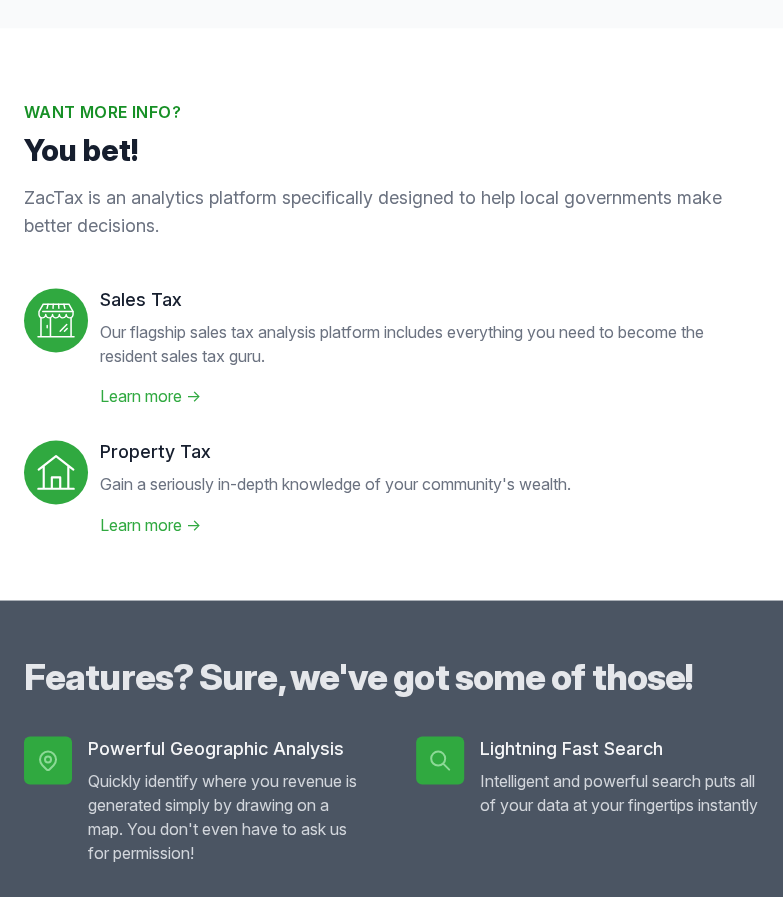 click 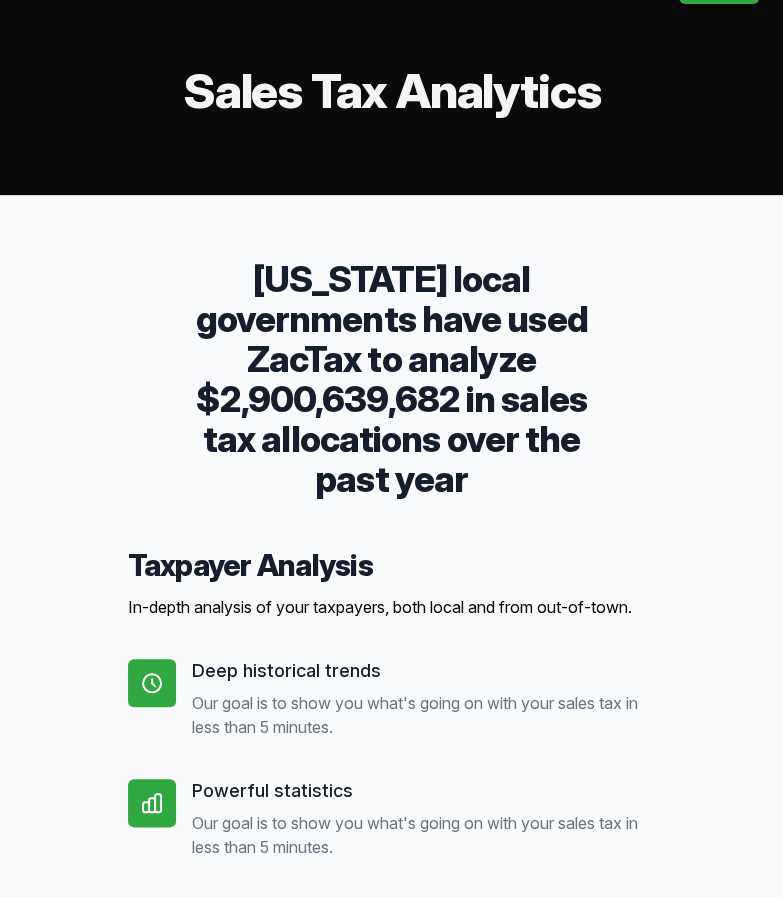 scroll, scrollTop: 0, scrollLeft: 0, axis: both 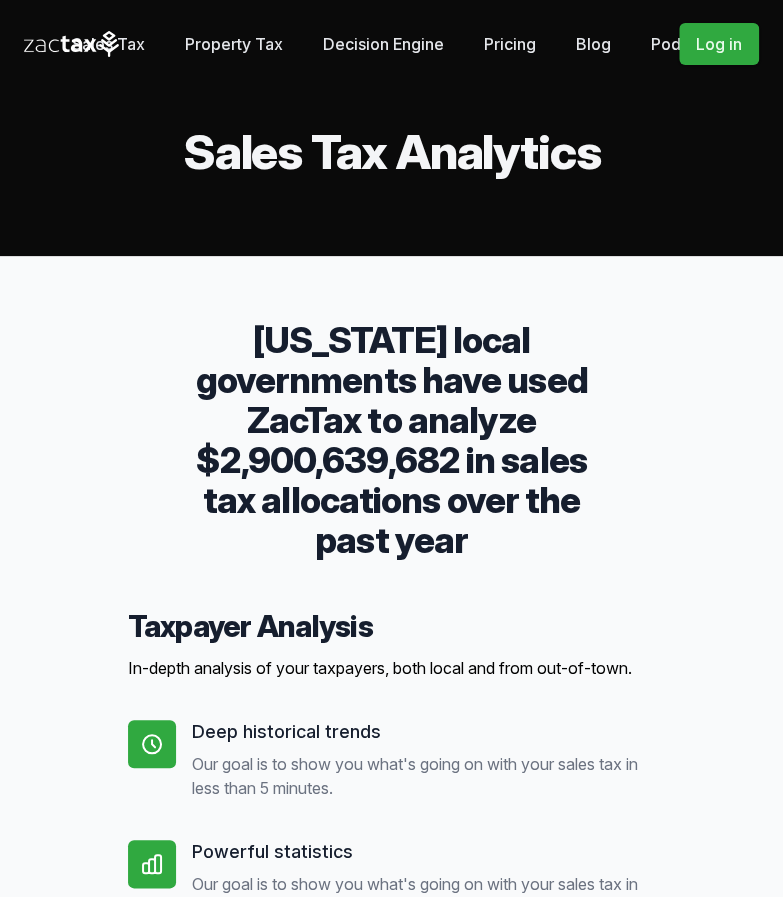 click on "Property Tax" at bounding box center [234, 44] 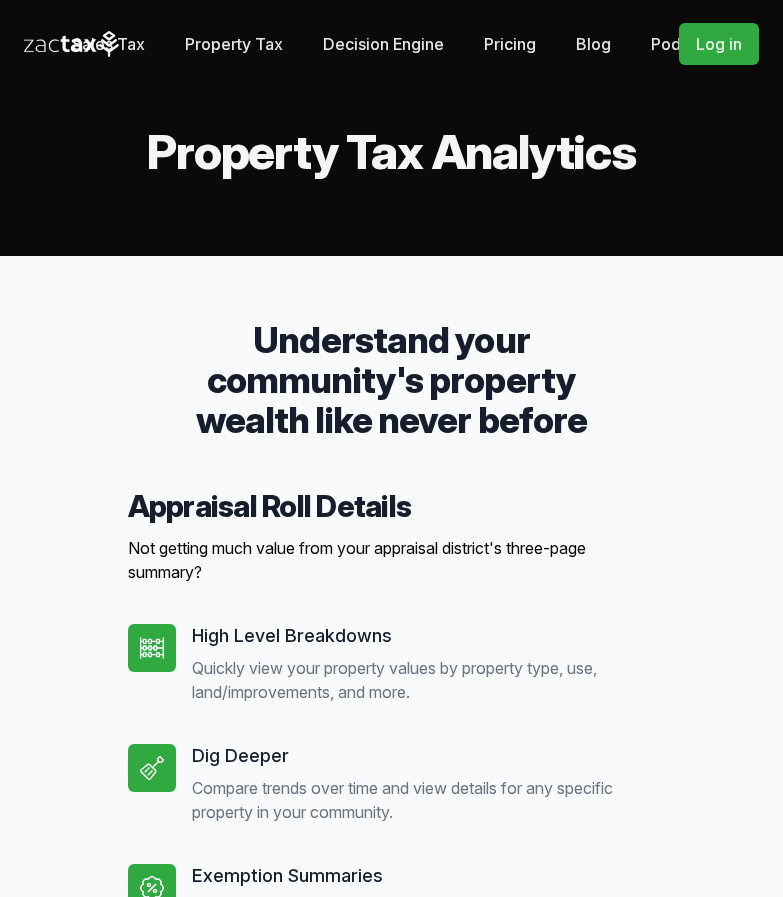 scroll, scrollTop: 0, scrollLeft: 0, axis: both 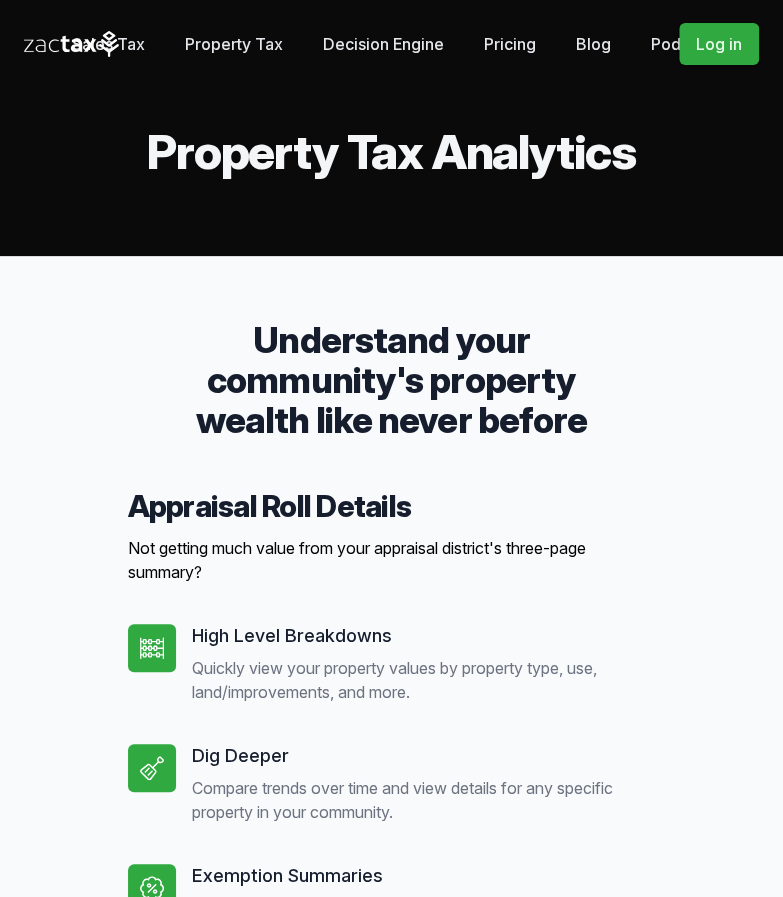 click 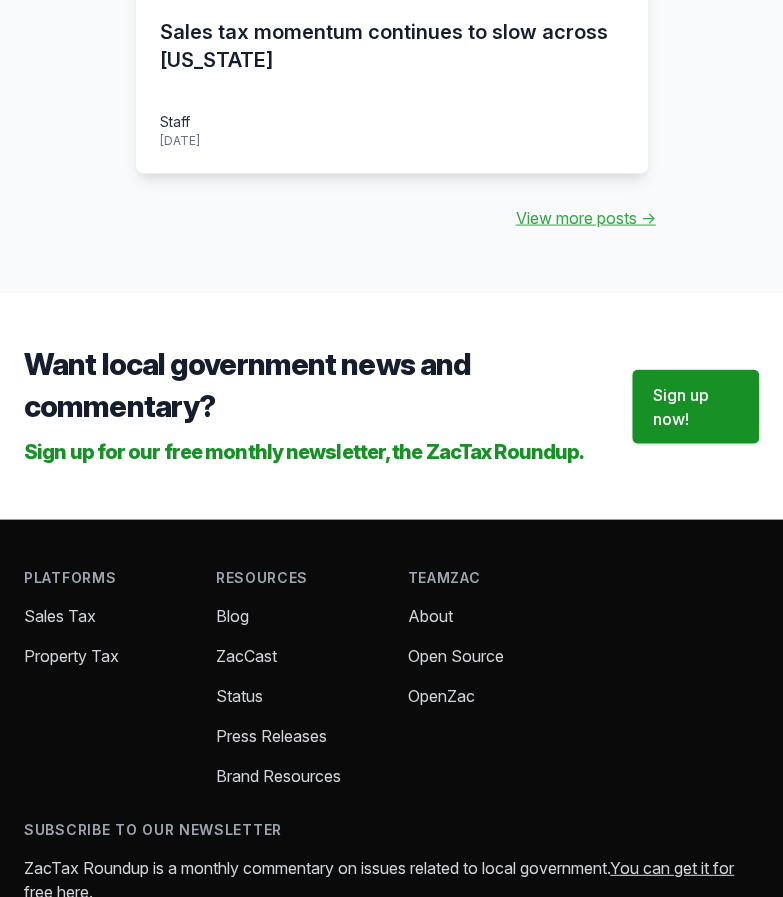 scroll, scrollTop: 3523, scrollLeft: 0, axis: vertical 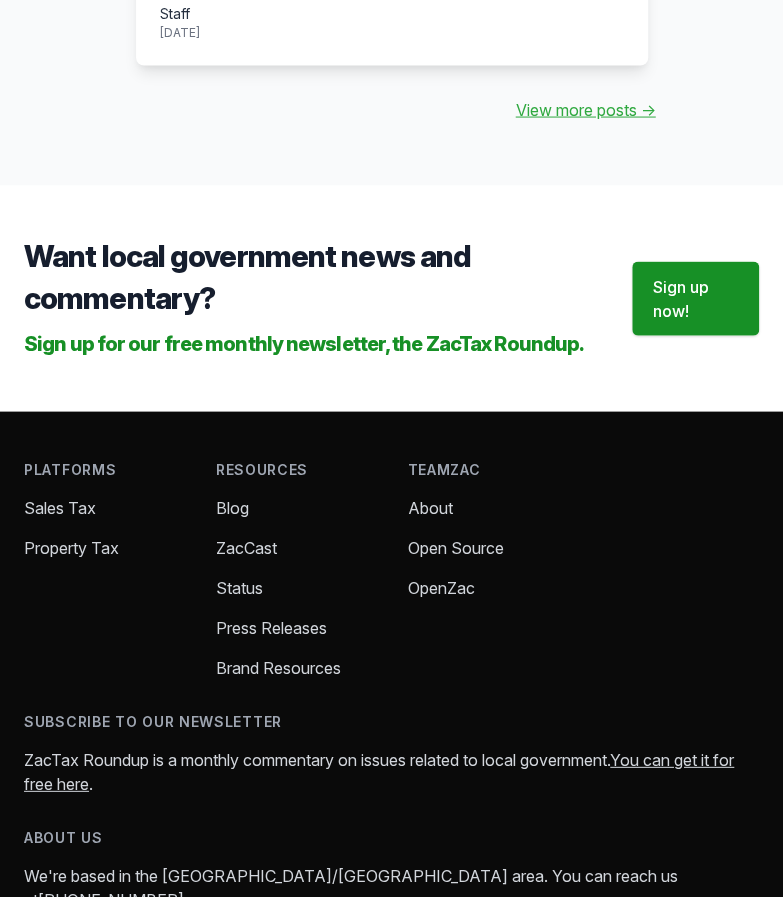 click on "Sales Tax" at bounding box center [60, 508] 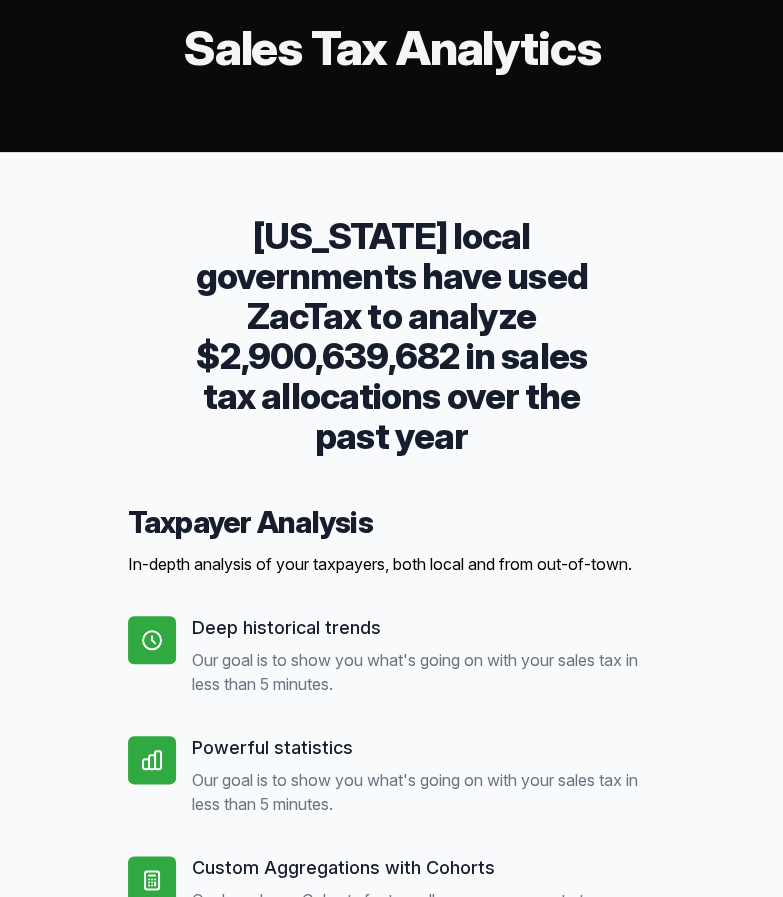 scroll, scrollTop: 0, scrollLeft: 0, axis: both 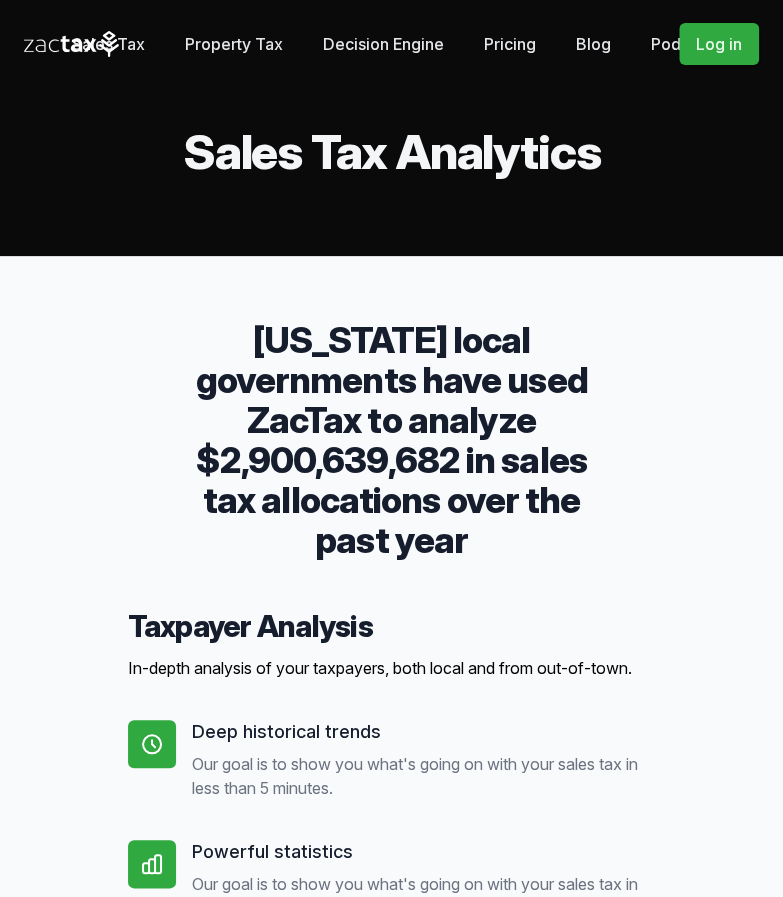 click on "Pricing" at bounding box center [510, 44] 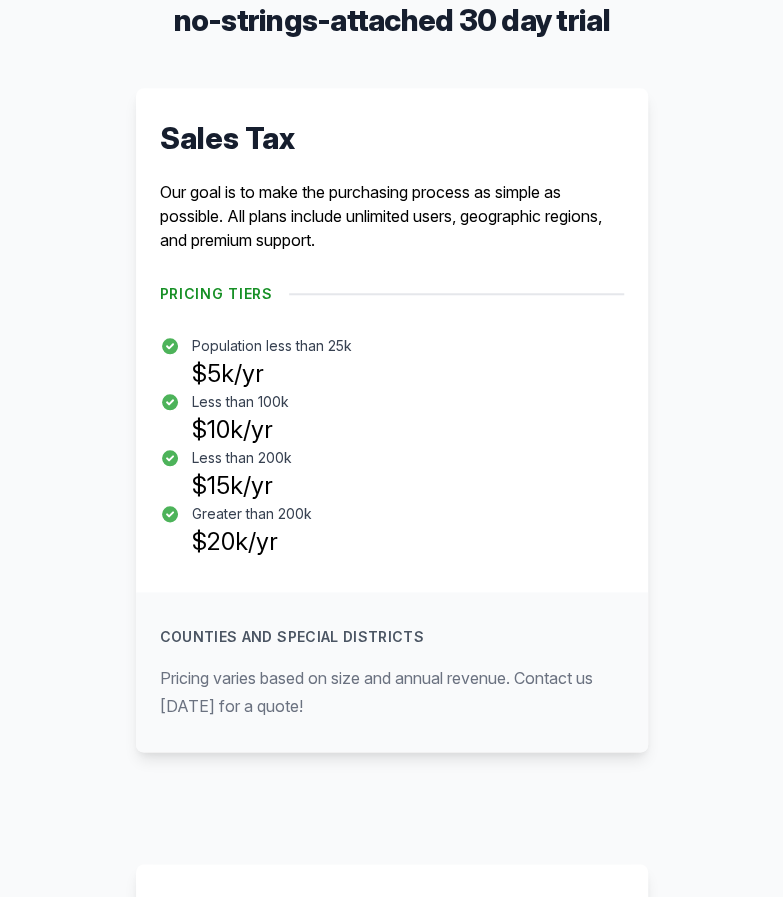 scroll, scrollTop: 361, scrollLeft: 0, axis: vertical 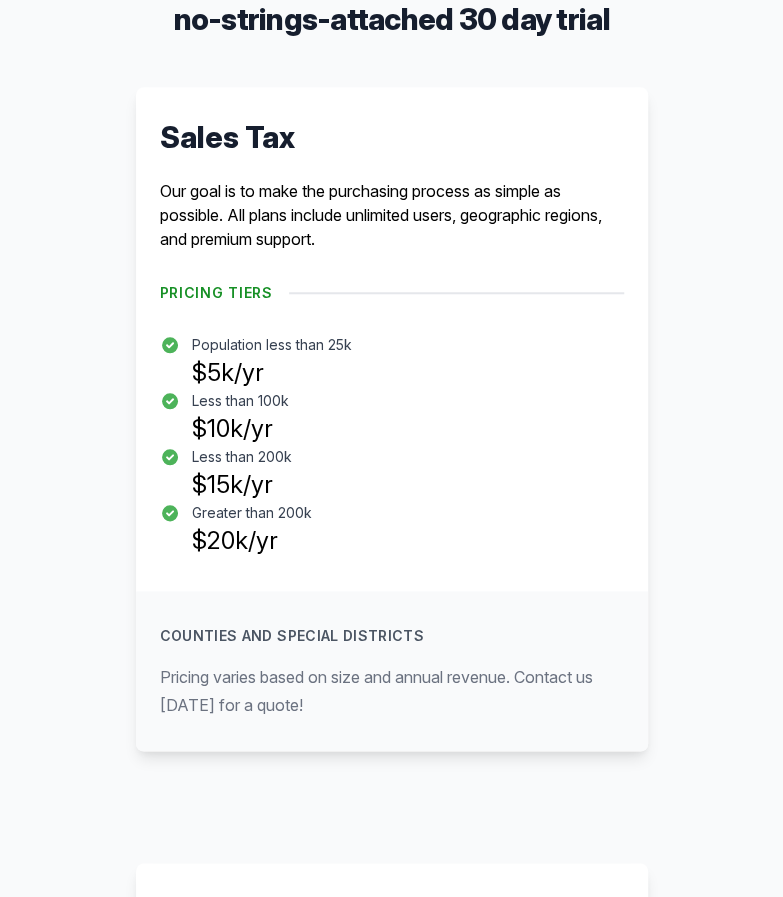 drag, startPoint x: 294, startPoint y: 547, endPoint x: 133, endPoint y: 337, distance: 264.6148 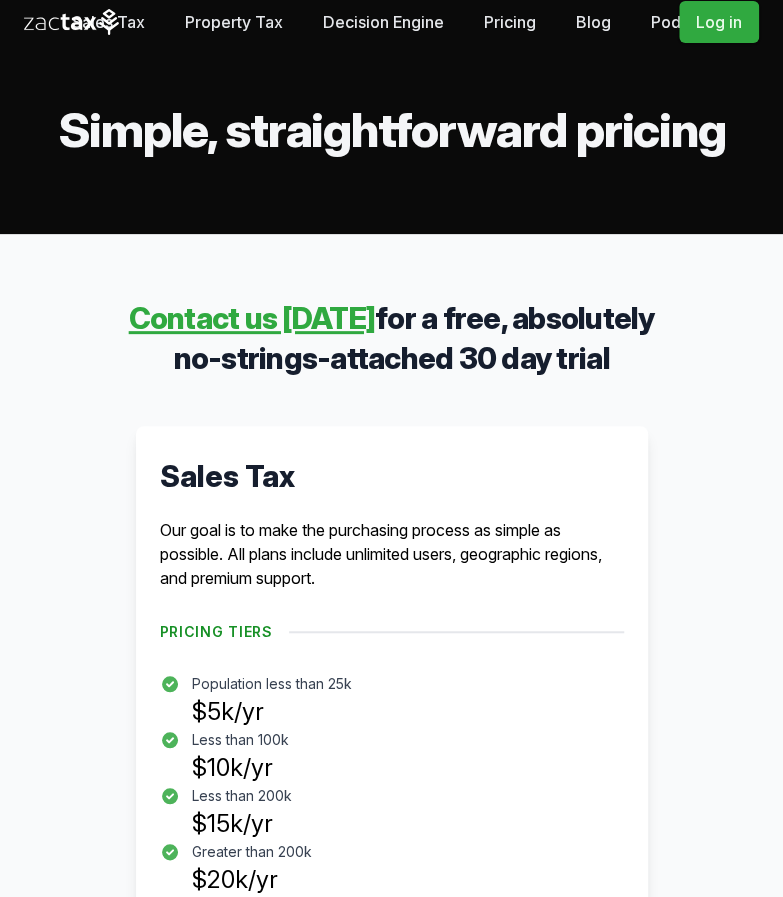 scroll, scrollTop: 0, scrollLeft: 0, axis: both 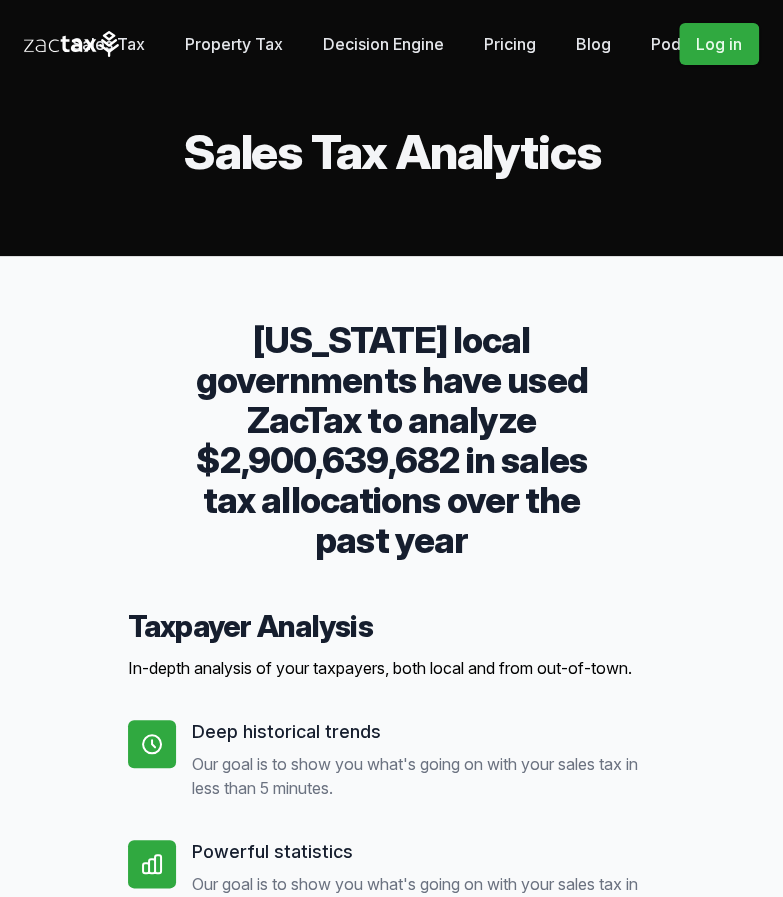 click on "Property Tax" at bounding box center [234, 44] 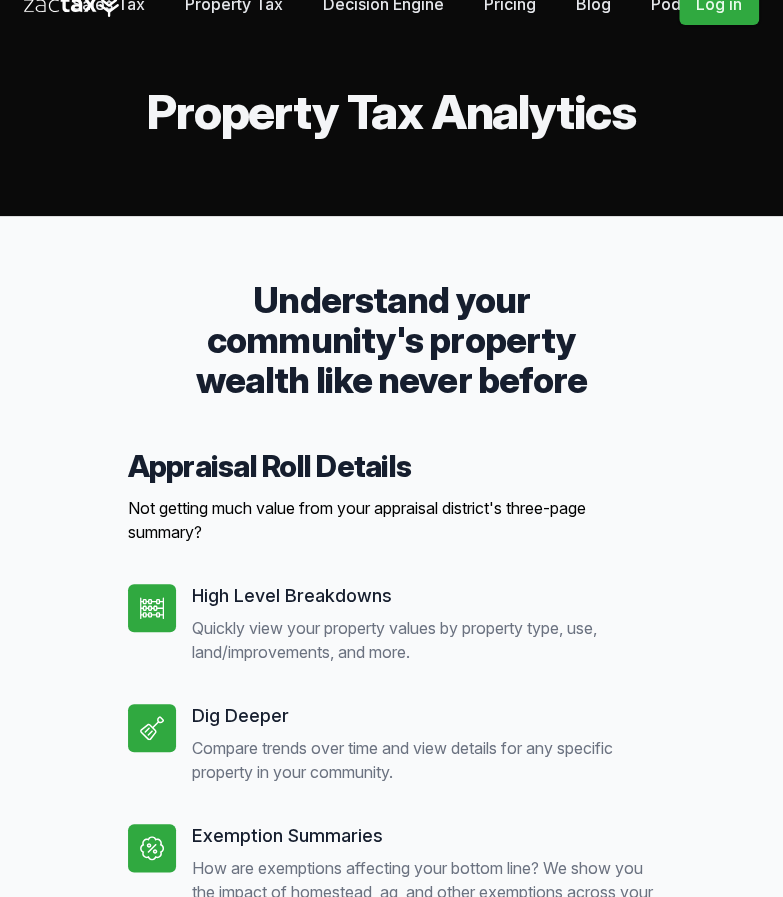scroll, scrollTop: 0, scrollLeft: 0, axis: both 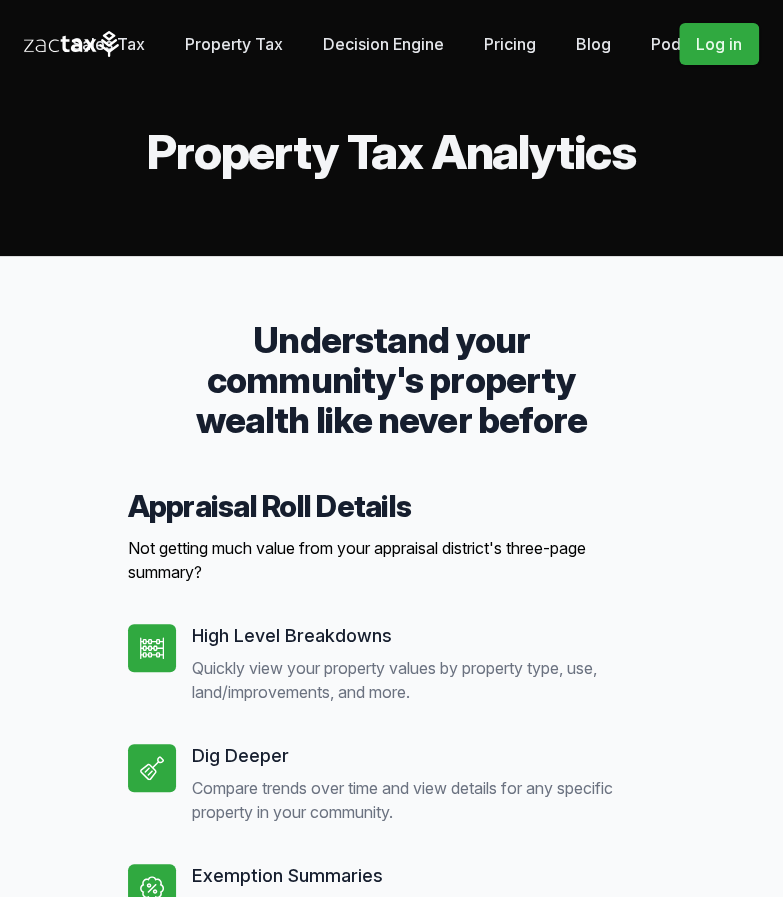click on "Pricing" at bounding box center [510, 44] 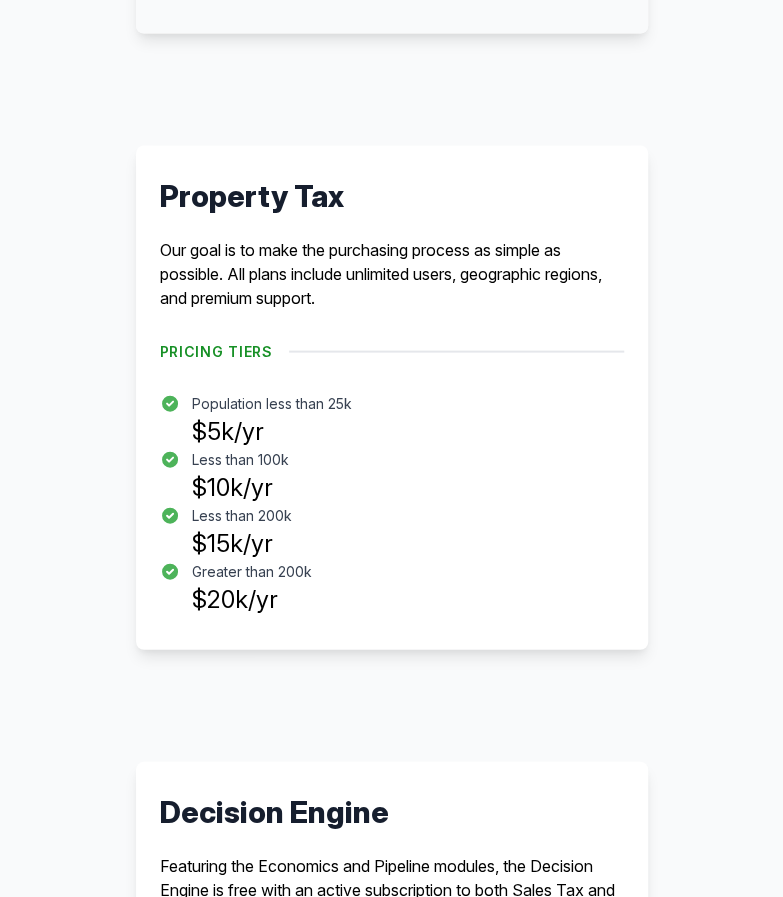 scroll, scrollTop: 1129, scrollLeft: 0, axis: vertical 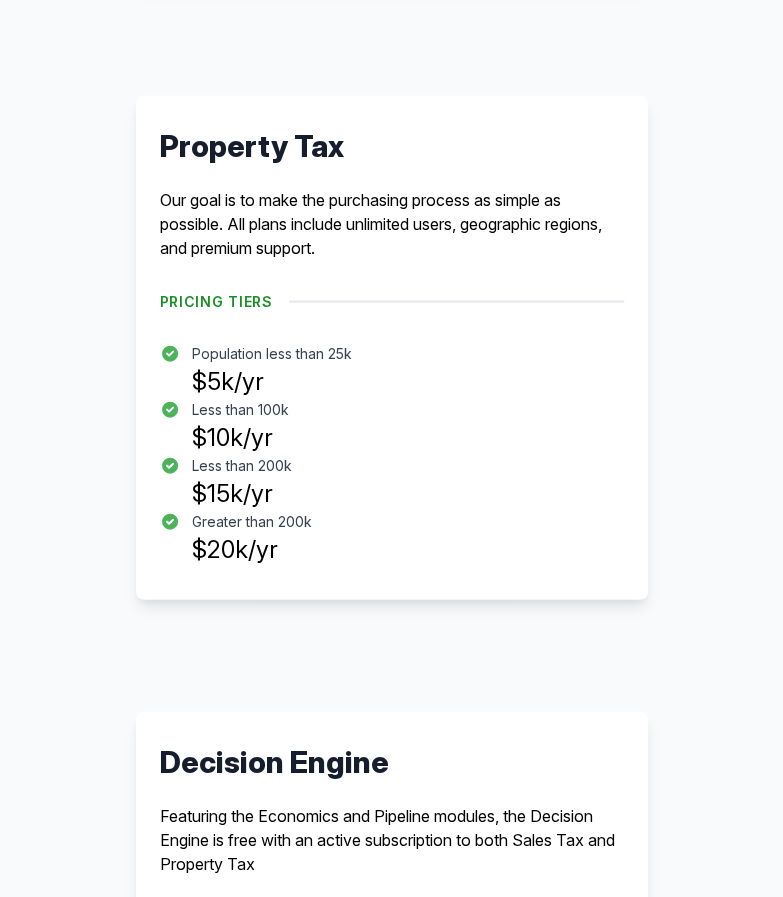 drag, startPoint x: 316, startPoint y: 547, endPoint x: 155, endPoint y: 130, distance: 447.00113 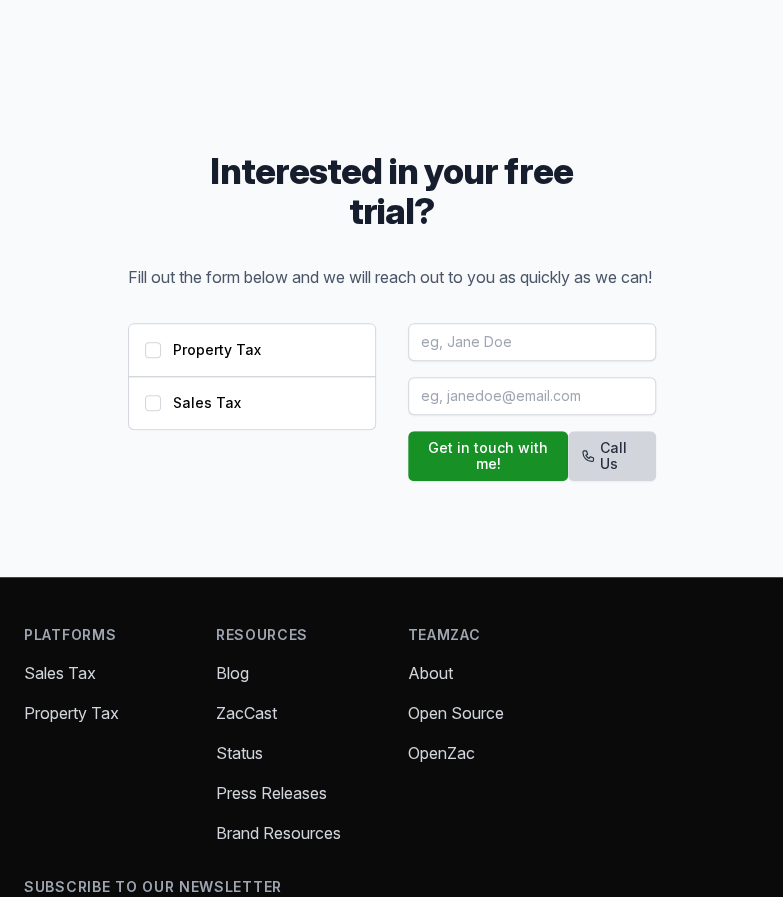 scroll, scrollTop: 2521, scrollLeft: 0, axis: vertical 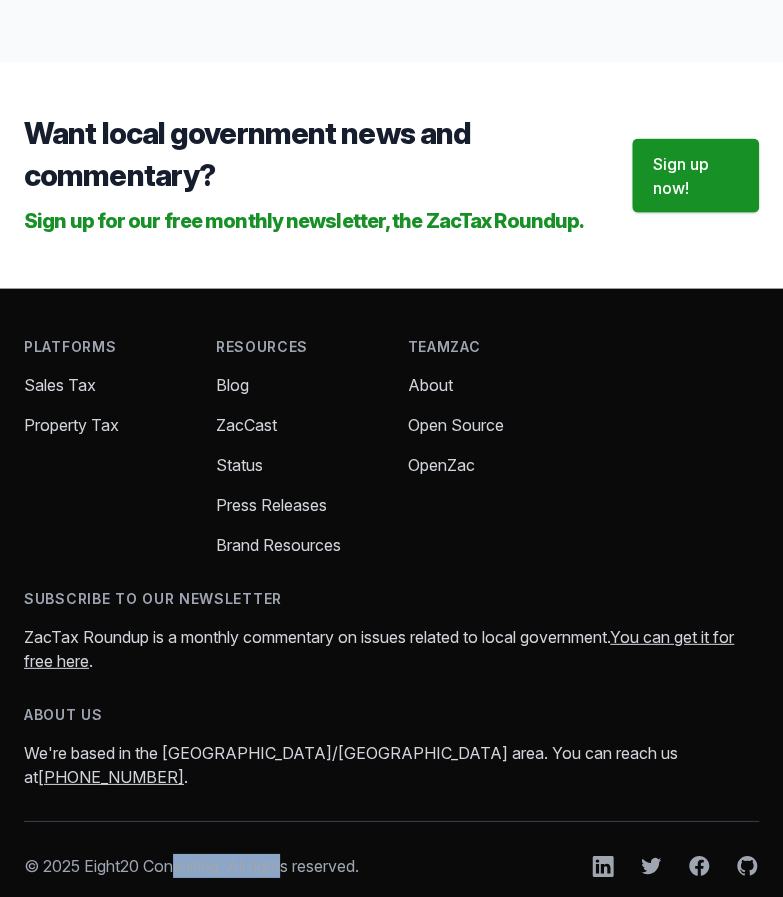 drag, startPoint x: 84, startPoint y: 841, endPoint x: 228, endPoint y: 840, distance: 144.00348 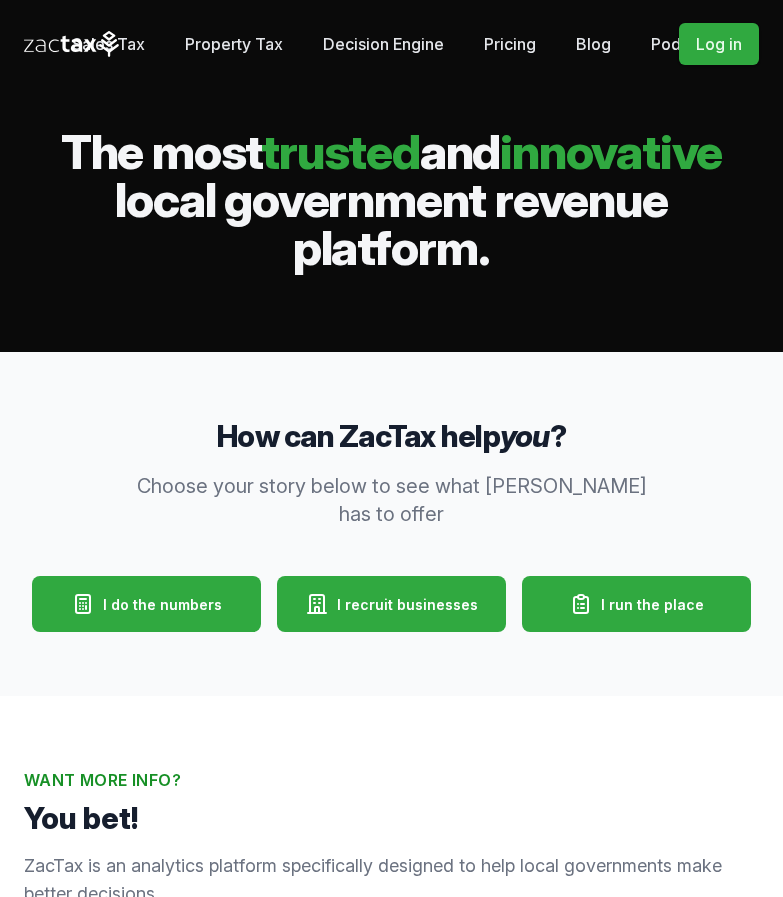 scroll, scrollTop: 0, scrollLeft: 0, axis: both 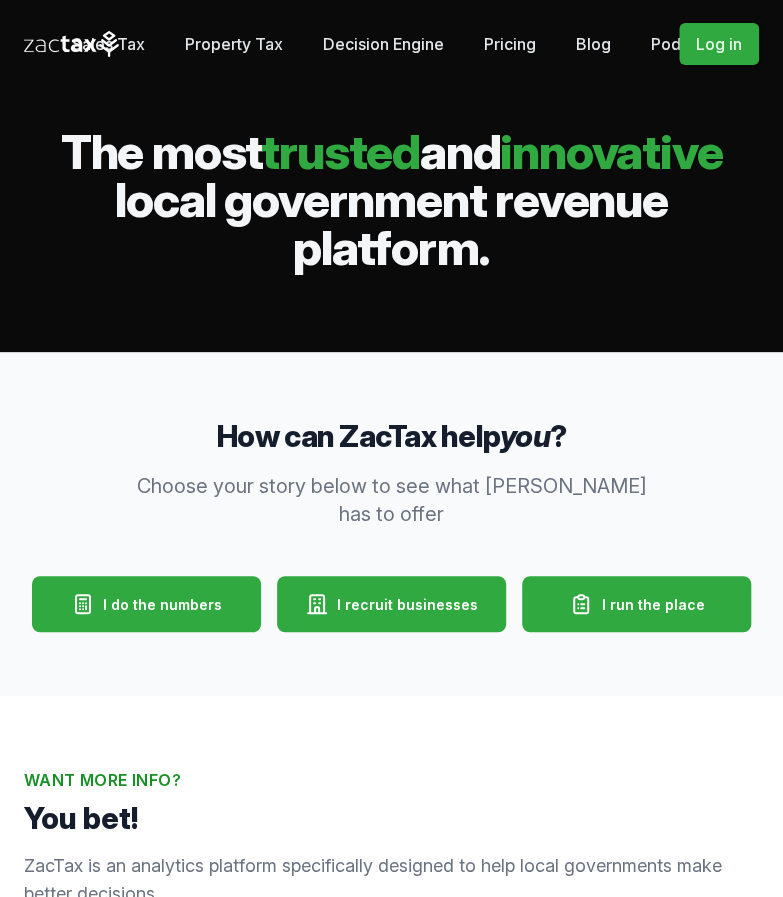 click on "Property Tax" at bounding box center (234, 44) 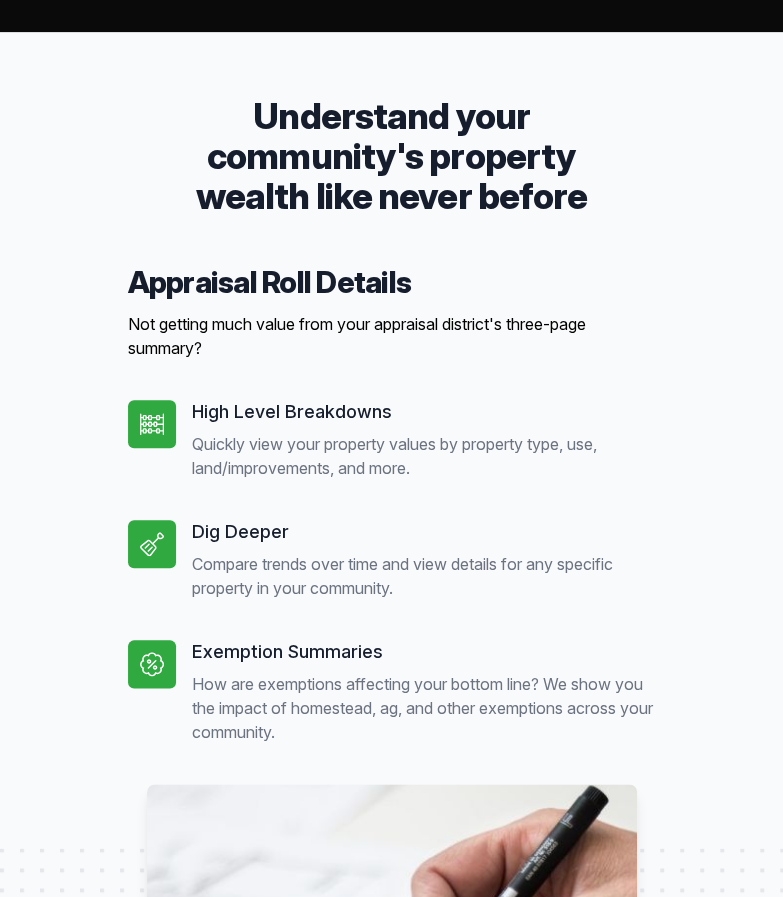scroll, scrollTop: 0, scrollLeft: 0, axis: both 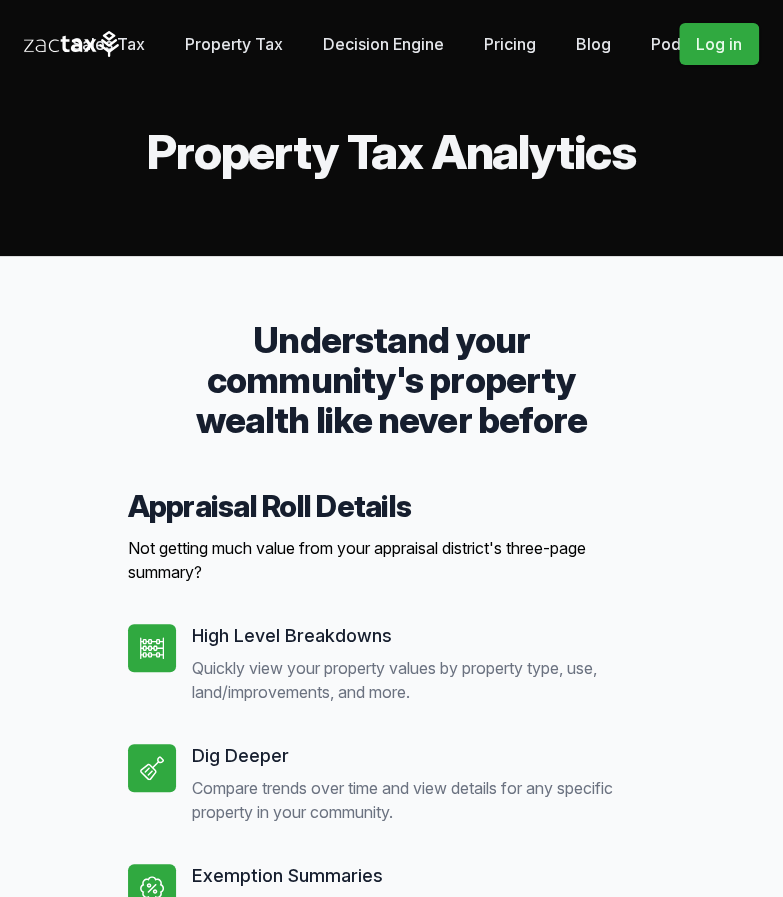 click on "Pricing" at bounding box center [510, 44] 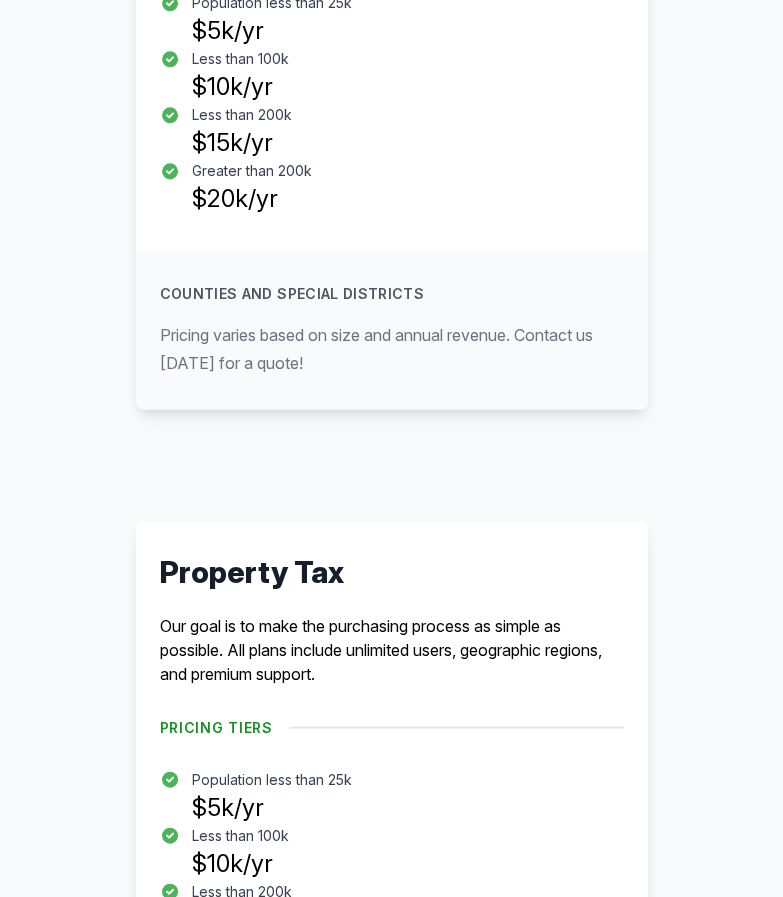 scroll, scrollTop: 444, scrollLeft: 0, axis: vertical 